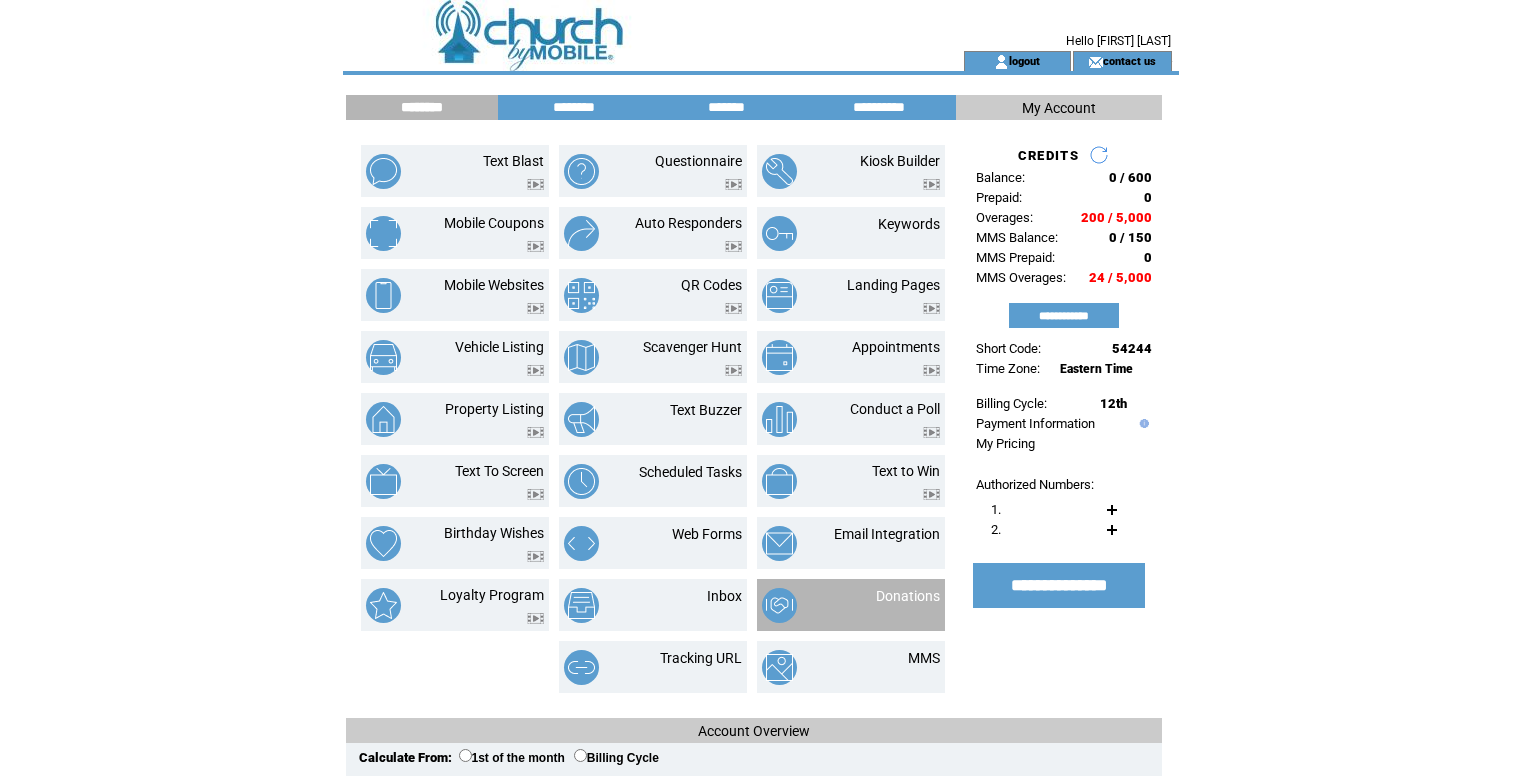 scroll, scrollTop: 0, scrollLeft: 0, axis: both 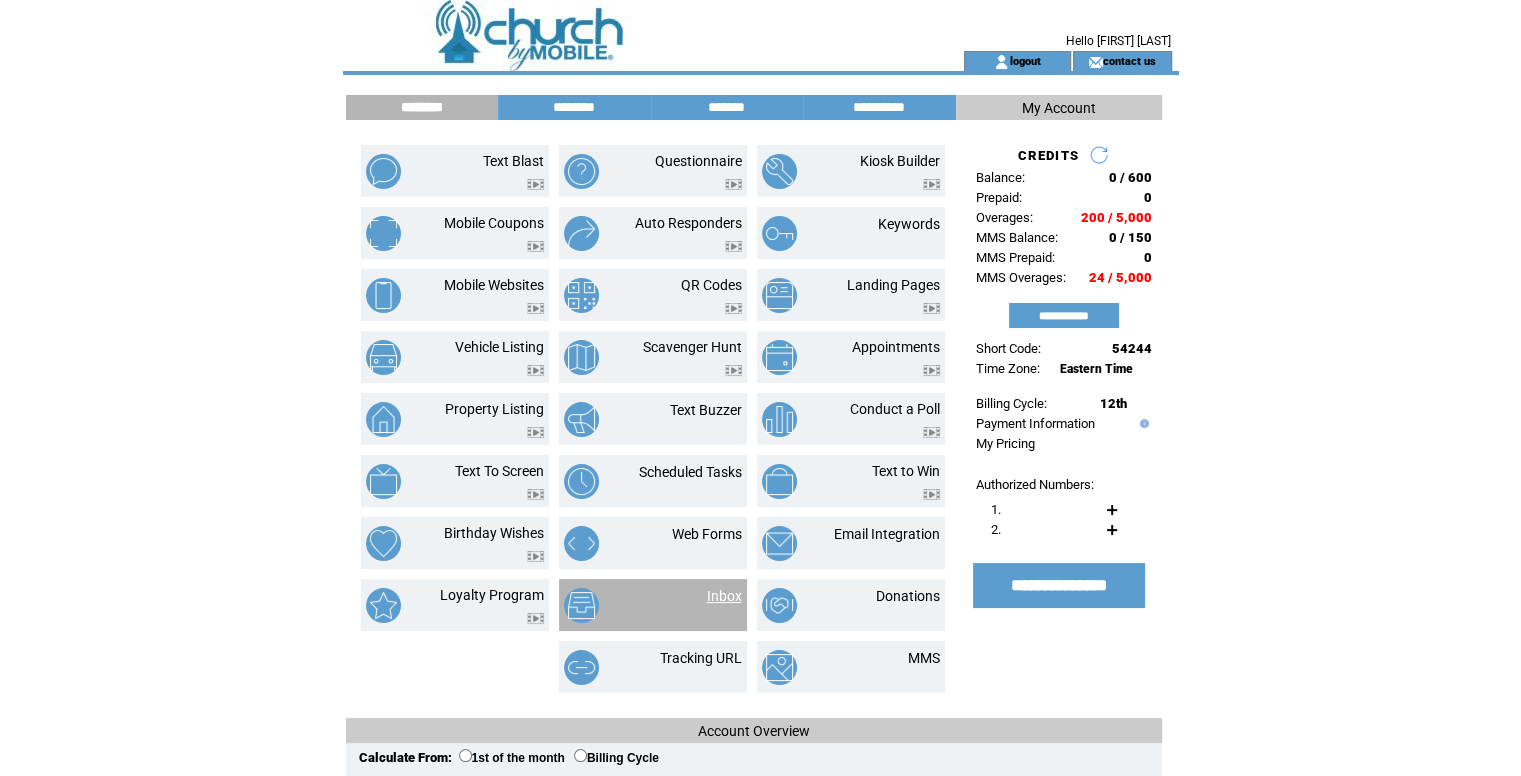 click on "Inbox" at bounding box center (724, 596) 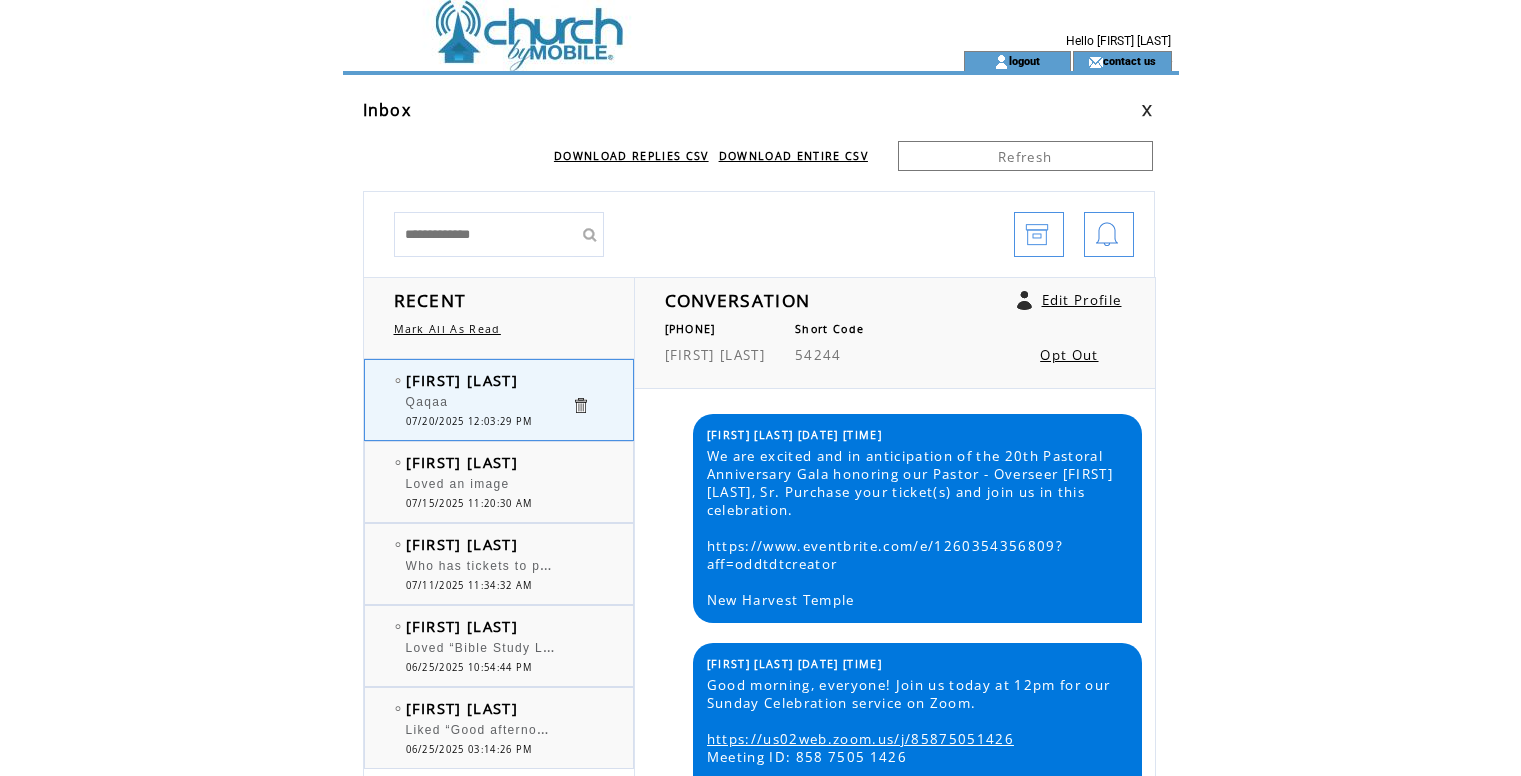 scroll, scrollTop: 0, scrollLeft: 0, axis: both 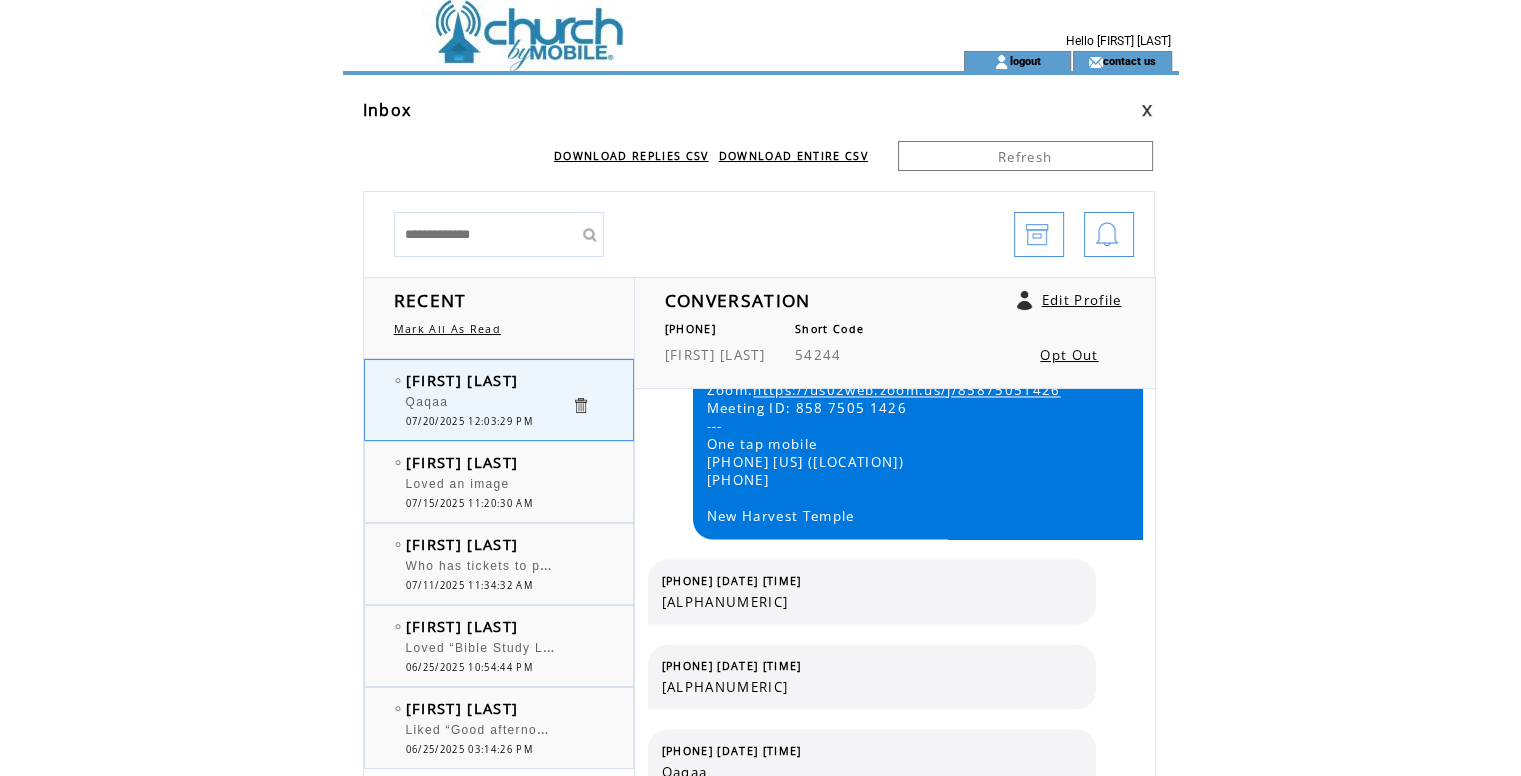 click at bounding box center (617, 61) 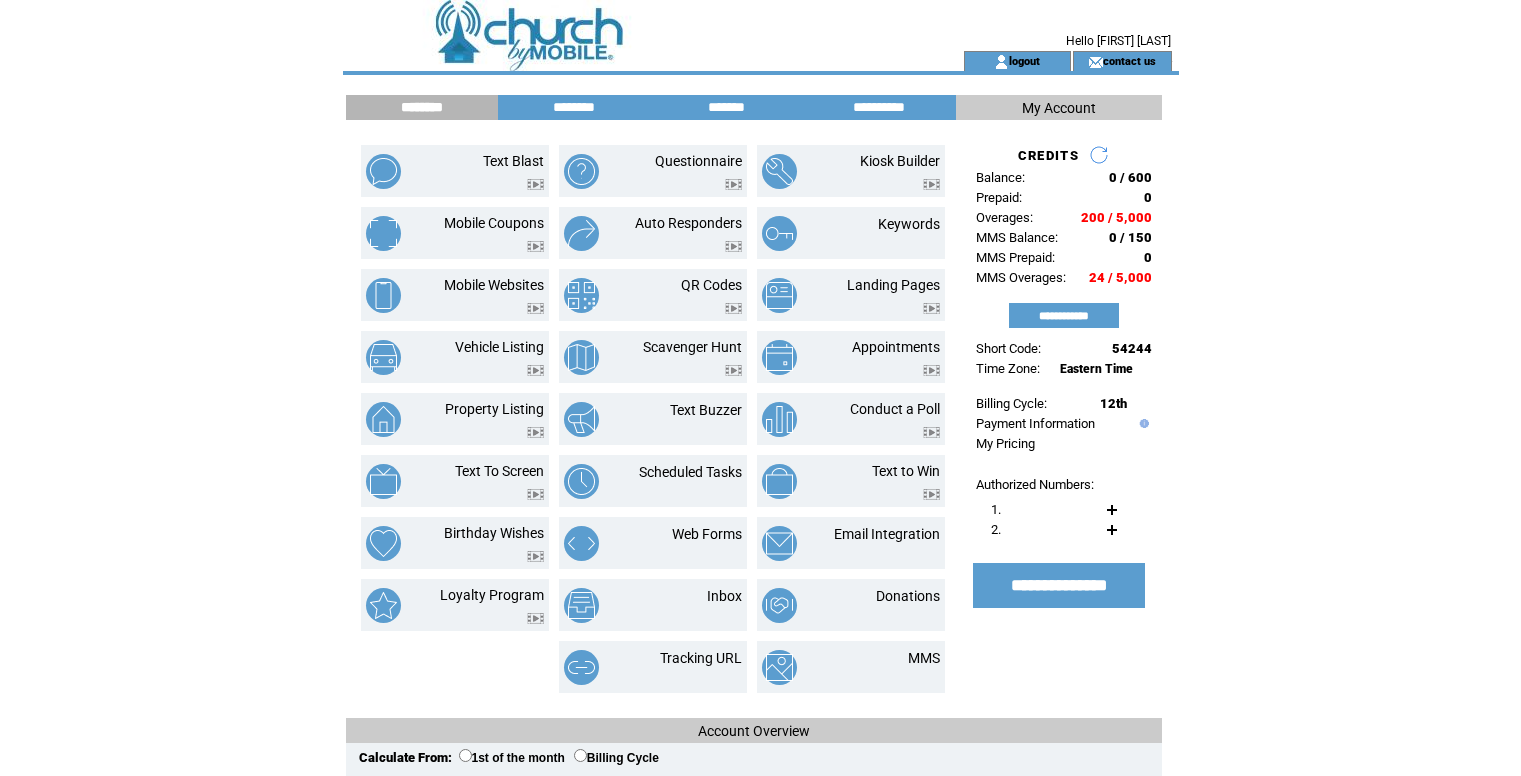 scroll, scrollTop: 0, scrollLeft: 0, axis: both 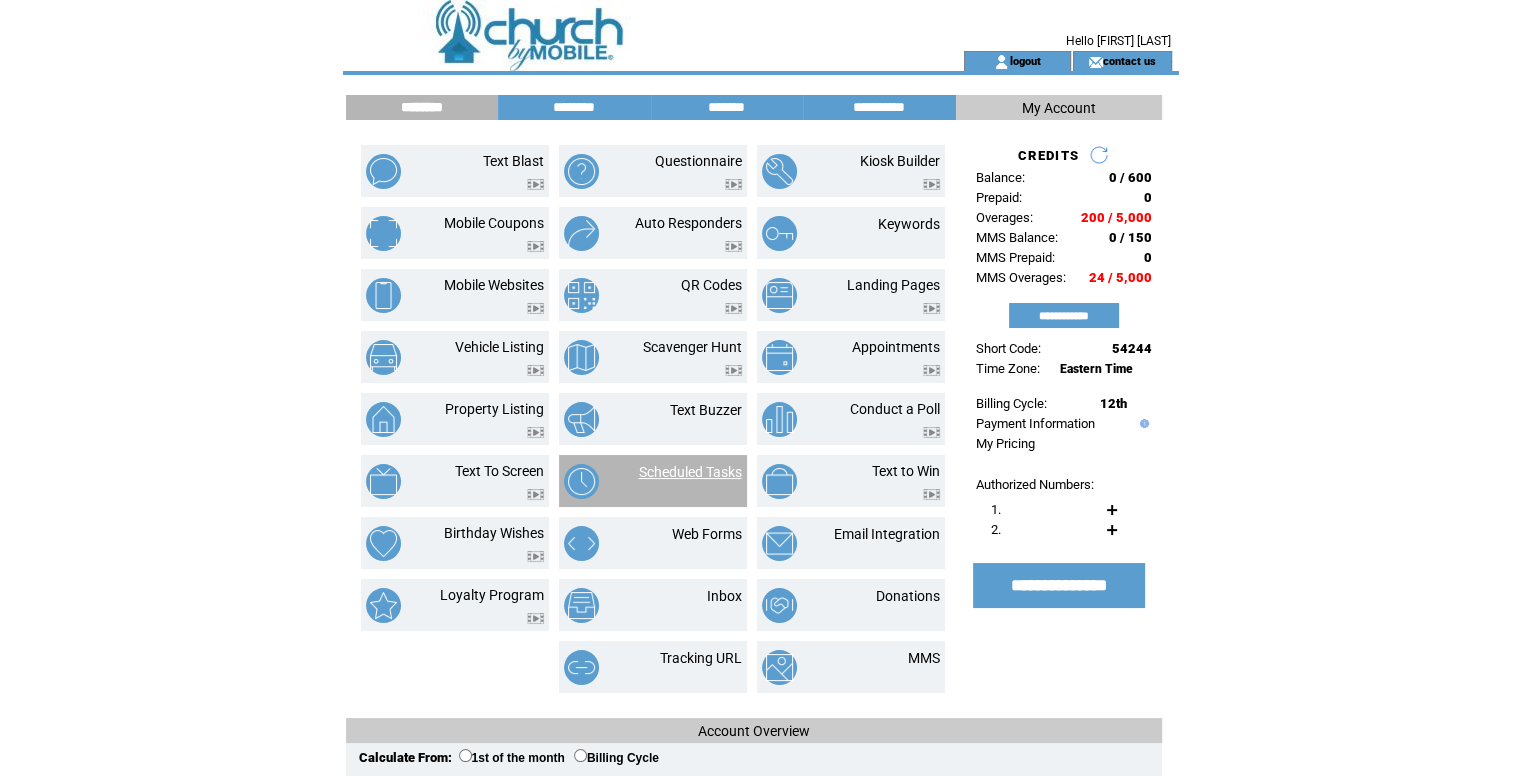 click on "Scheduled Tasks" at bounding box center (690, 472) 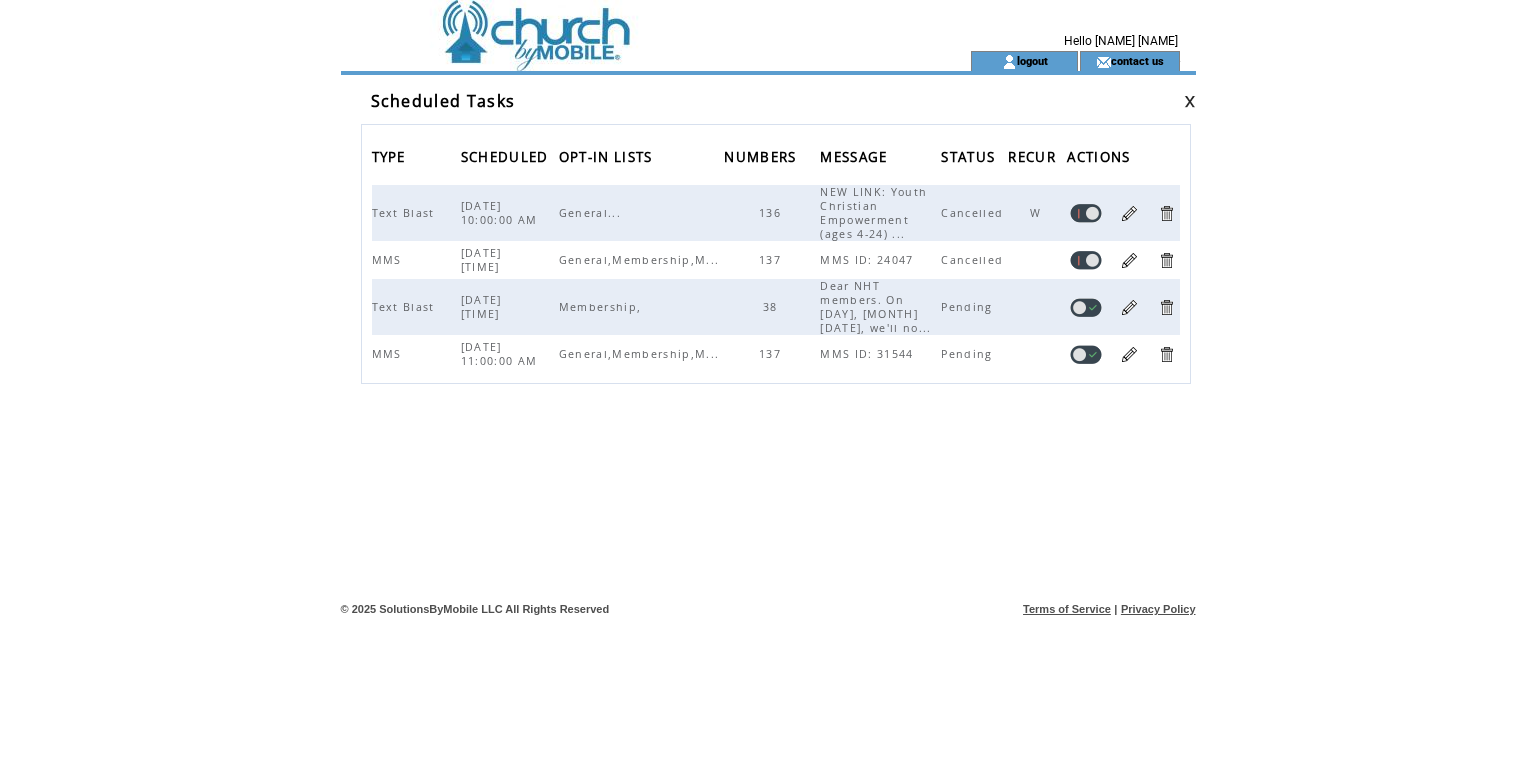 scroll, scrollTop: 0, scrollLeft: 0, axis: both 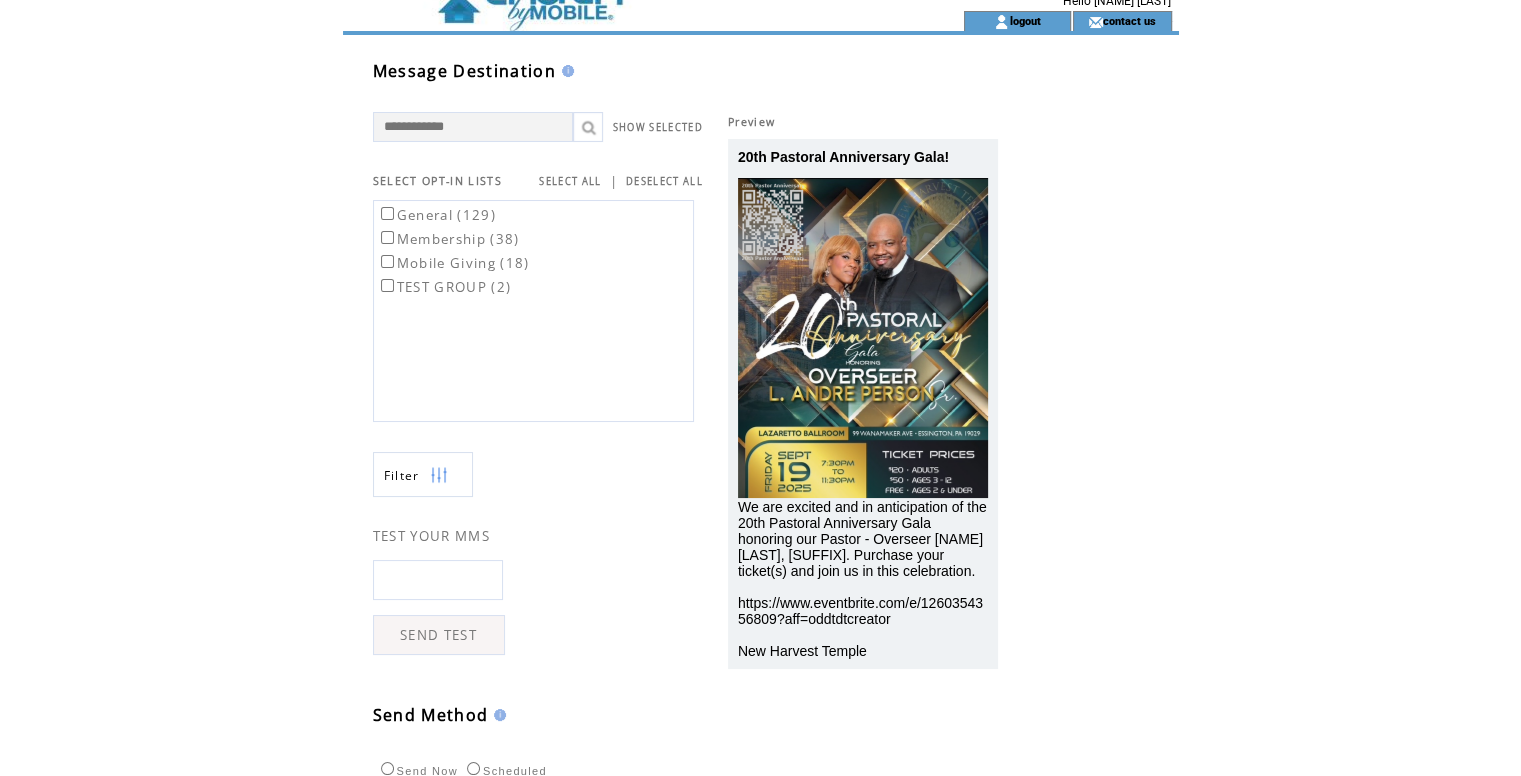click at bounding box center (617, -15) 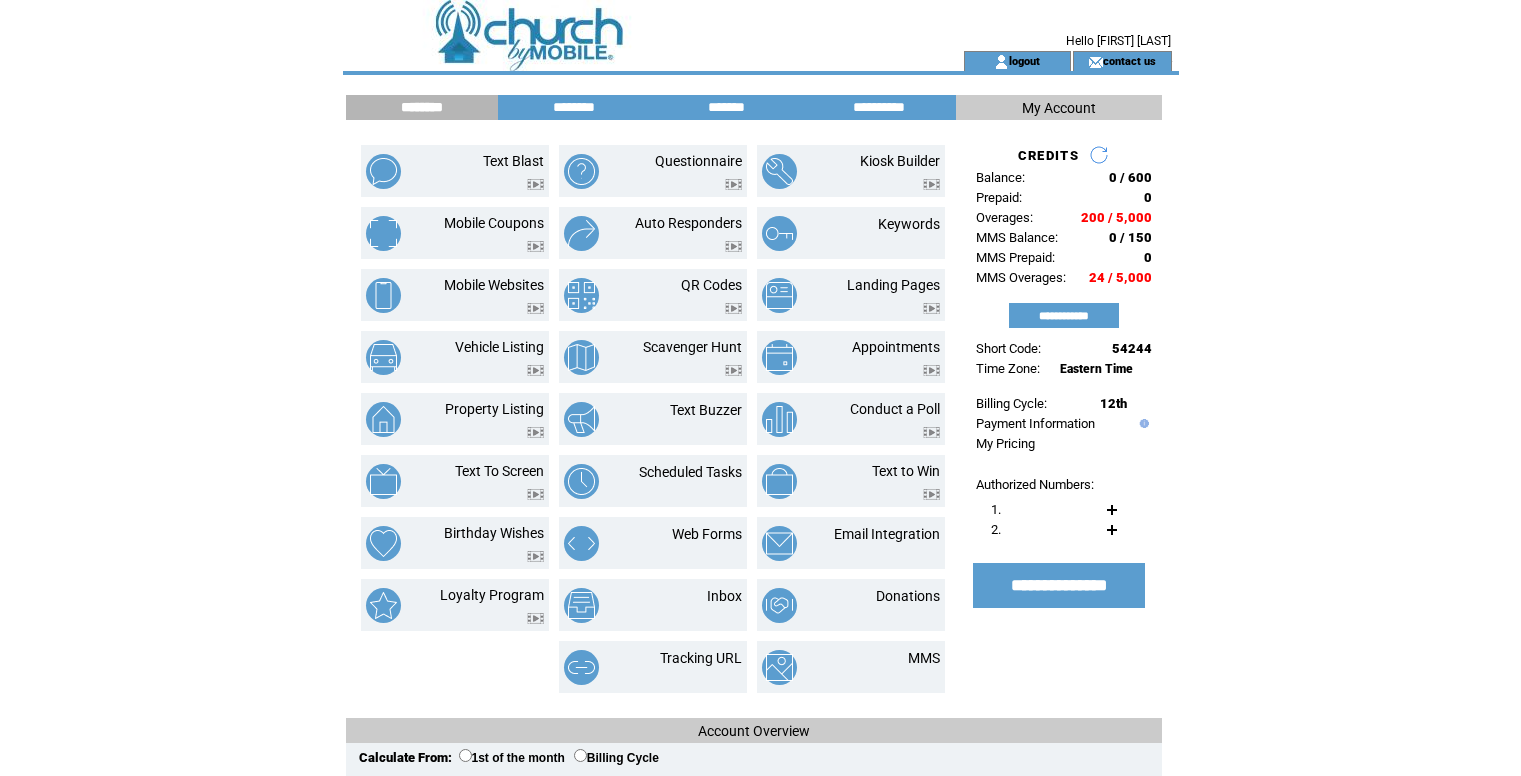 scroll, scrollTop: 0, scrollLeft: 0, axis: both 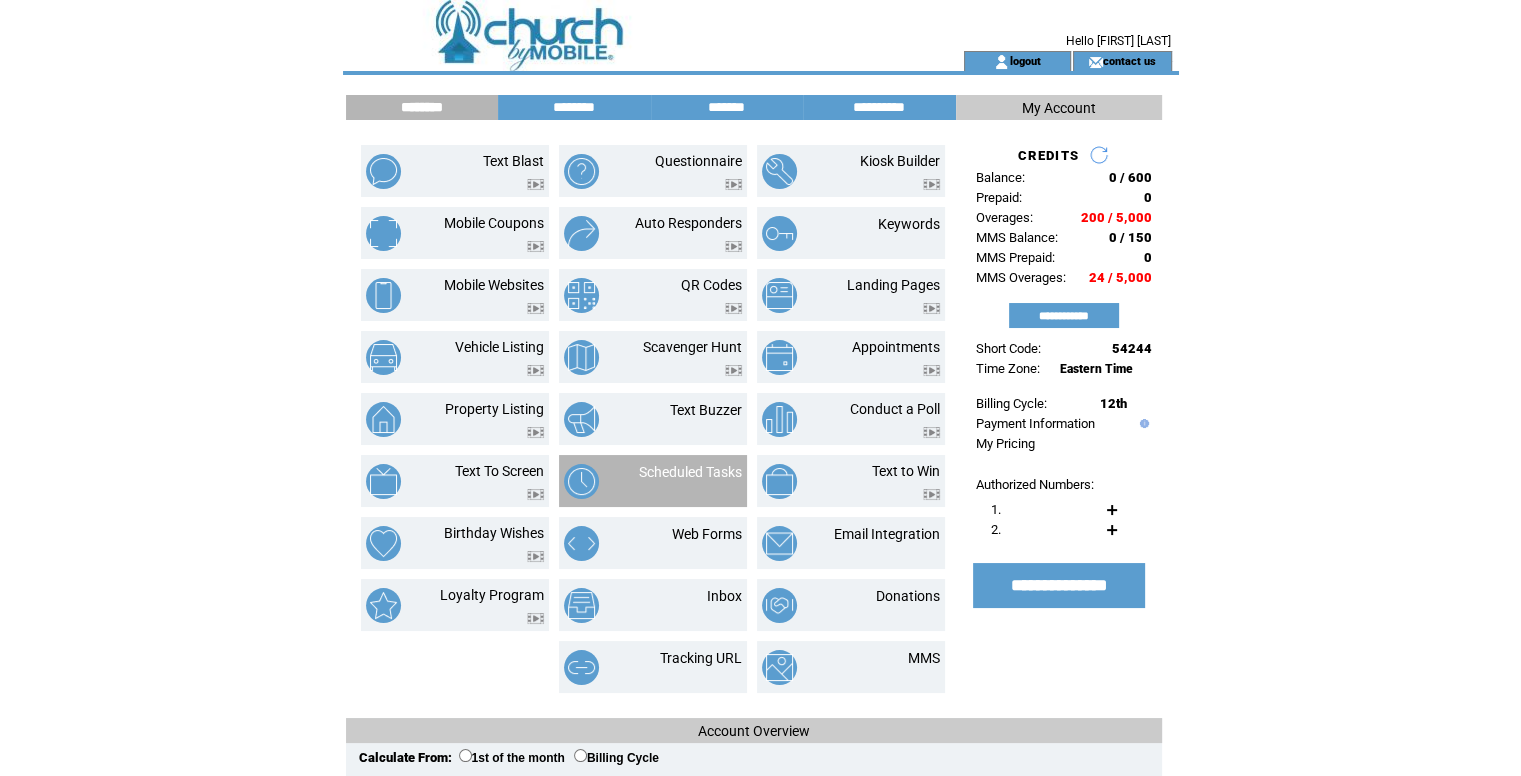 click on "Scheduled Tasks" at bounding box center [690, 472] 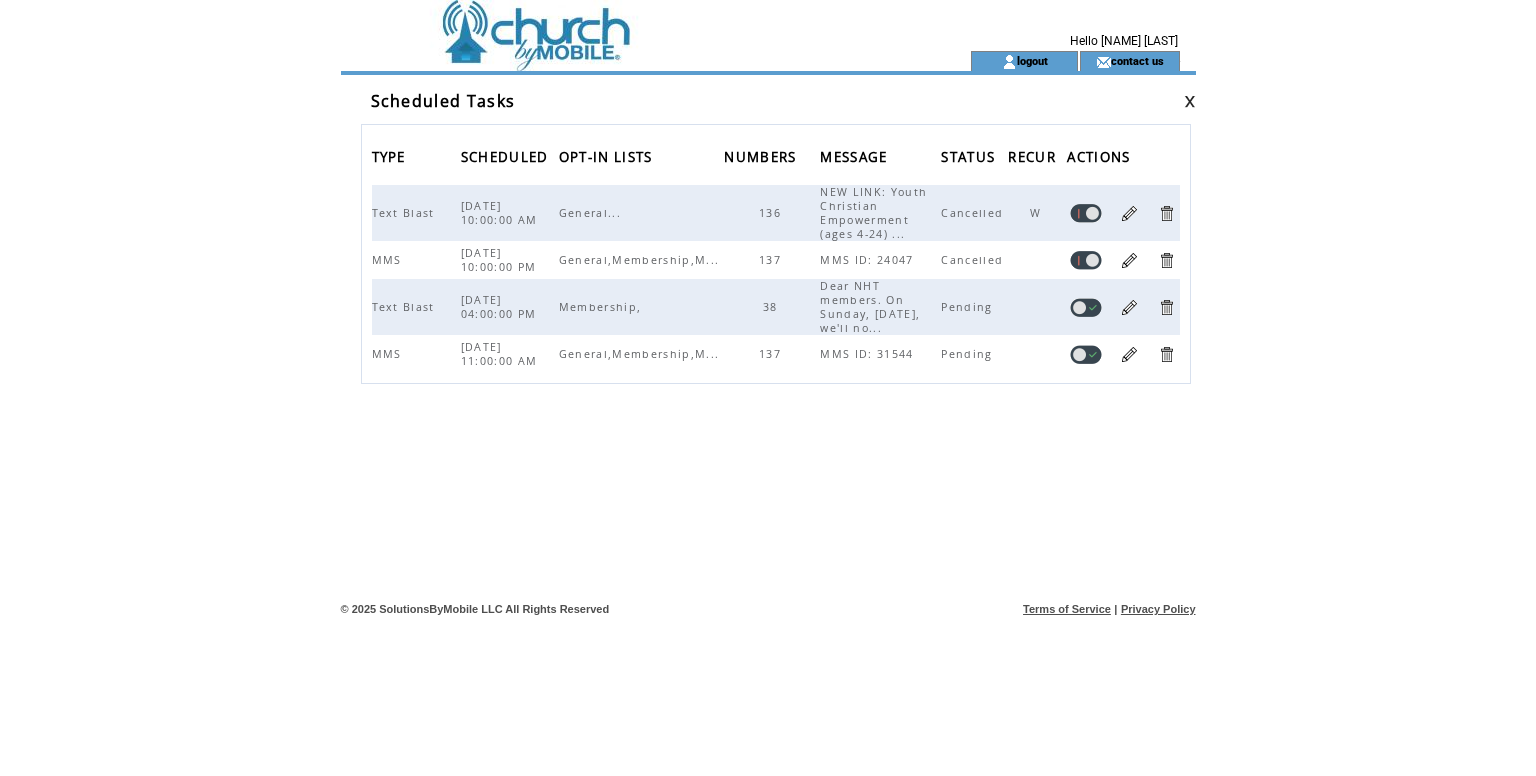 scroll, scrollTop: 0, scrollLeft: 0, axis: both 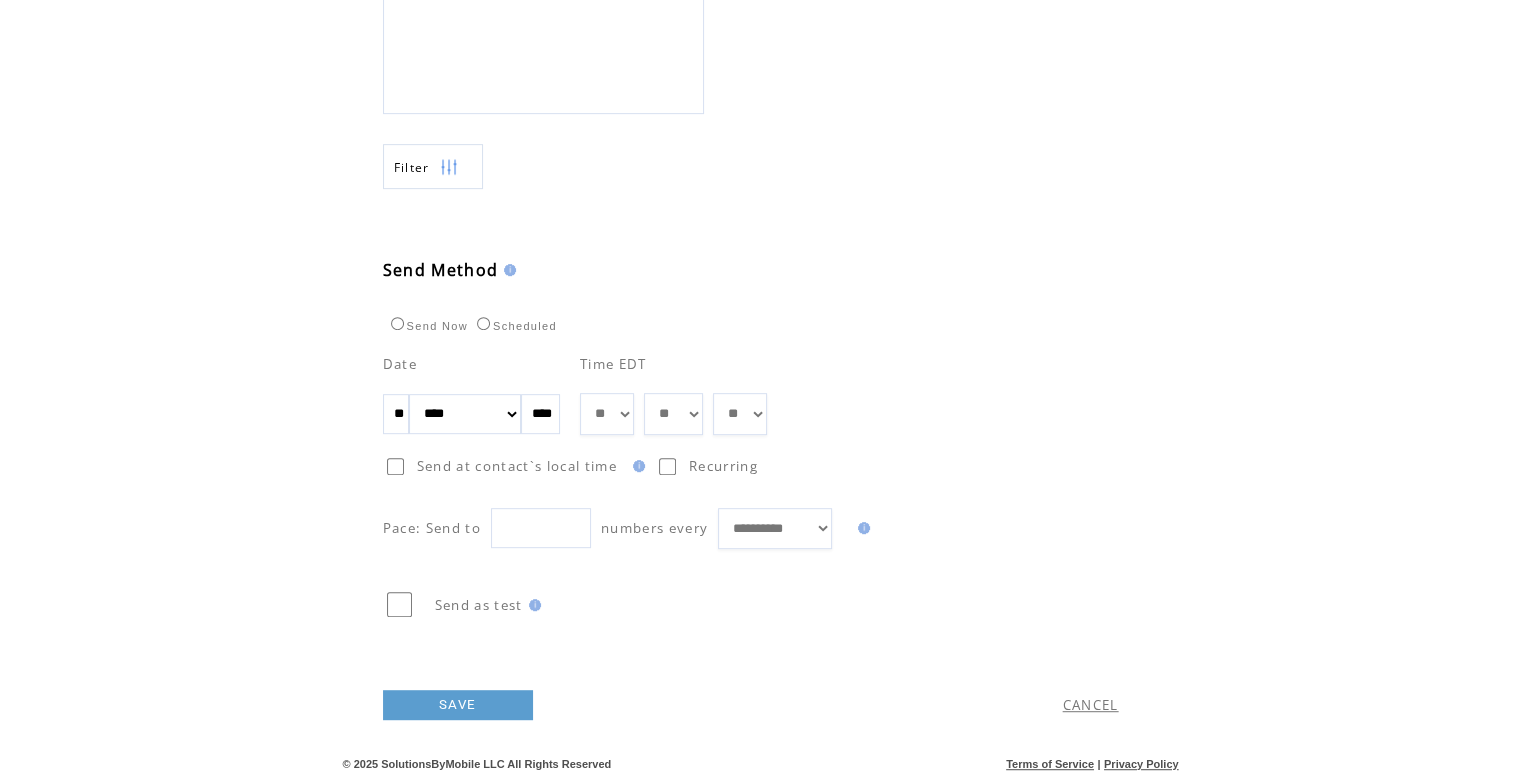 click on "** 	 ** 	 ** 	 ** 	 ** 	 ** 	 ** 	 ** 	 ** 	 ** 	 ** 	 ** 	 **" at bounding box center [607, 414] 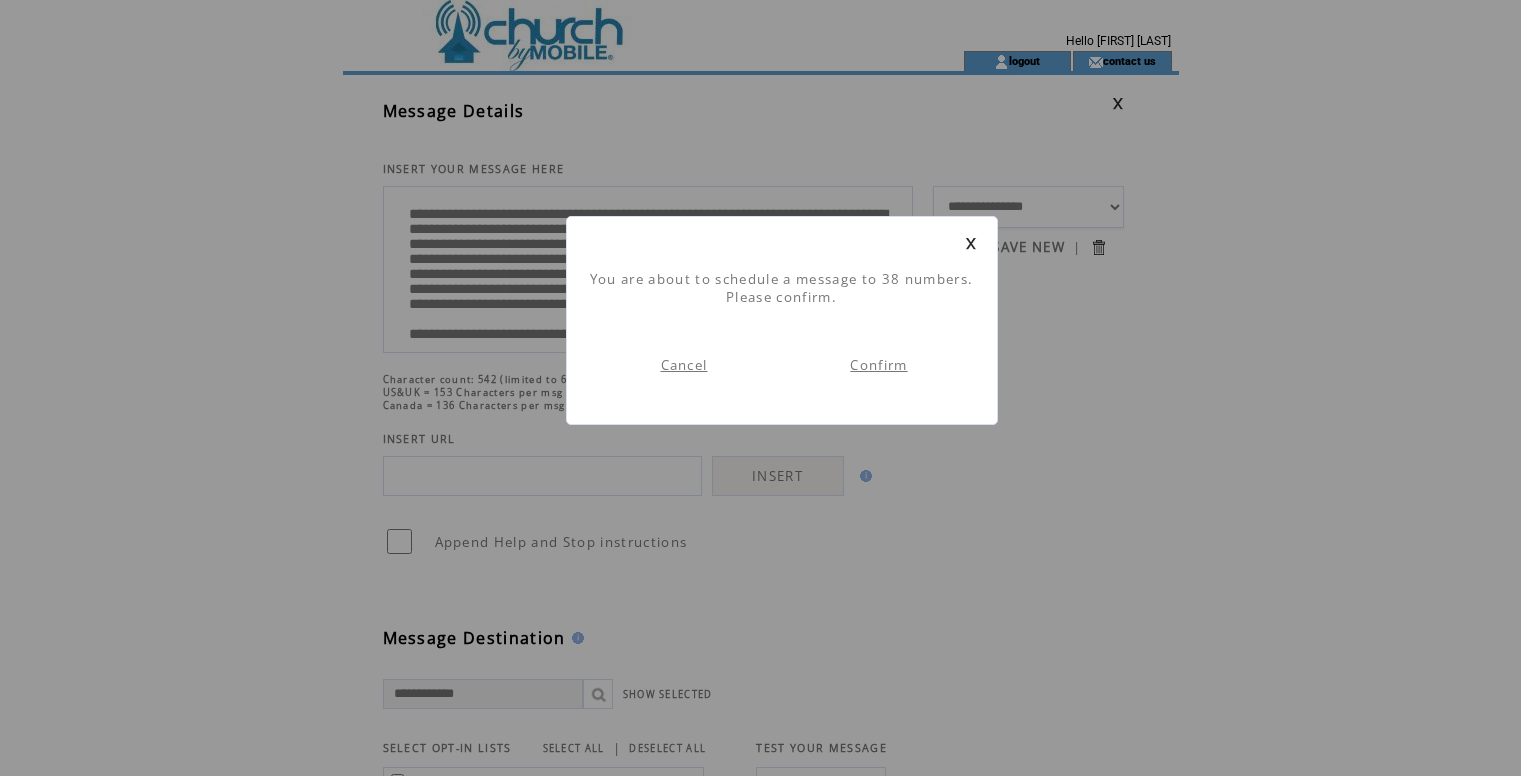 scroll, scrollTop: 0, scrollLeft: 0, axis: both 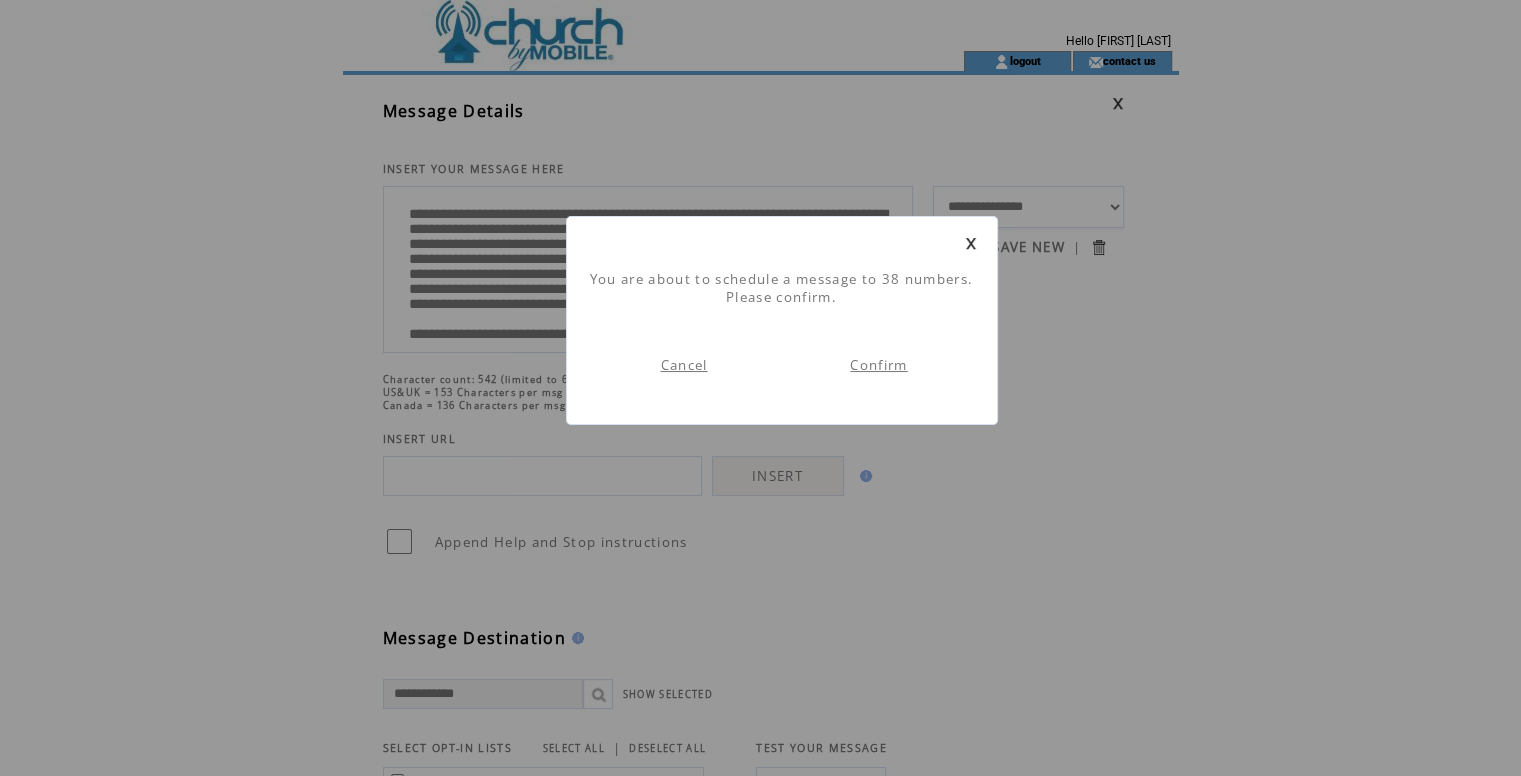 click on "Confirm" at bounding box center [878, 365] 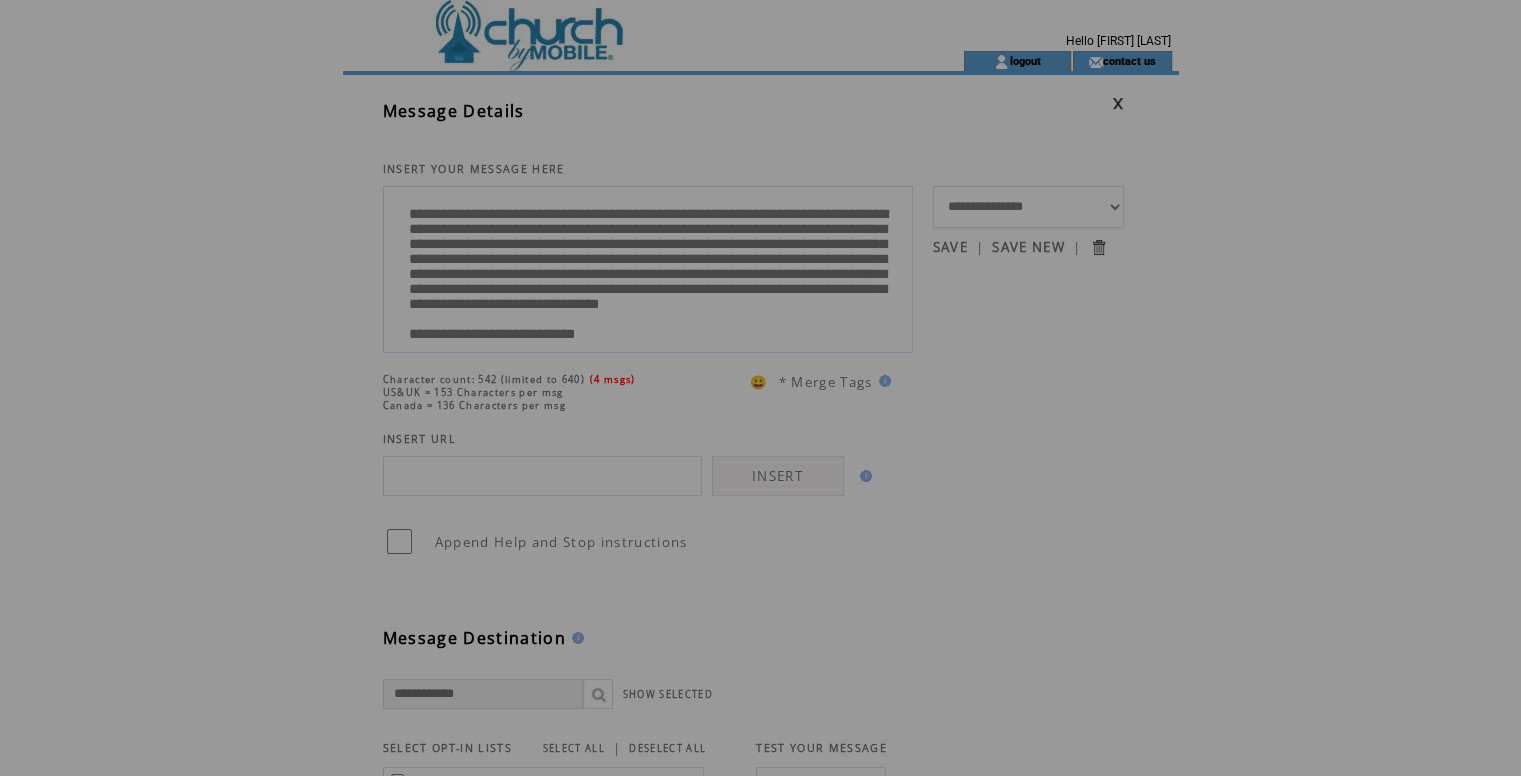 scroll, scrollTop: 0, scrollLeft: 0, axis: both 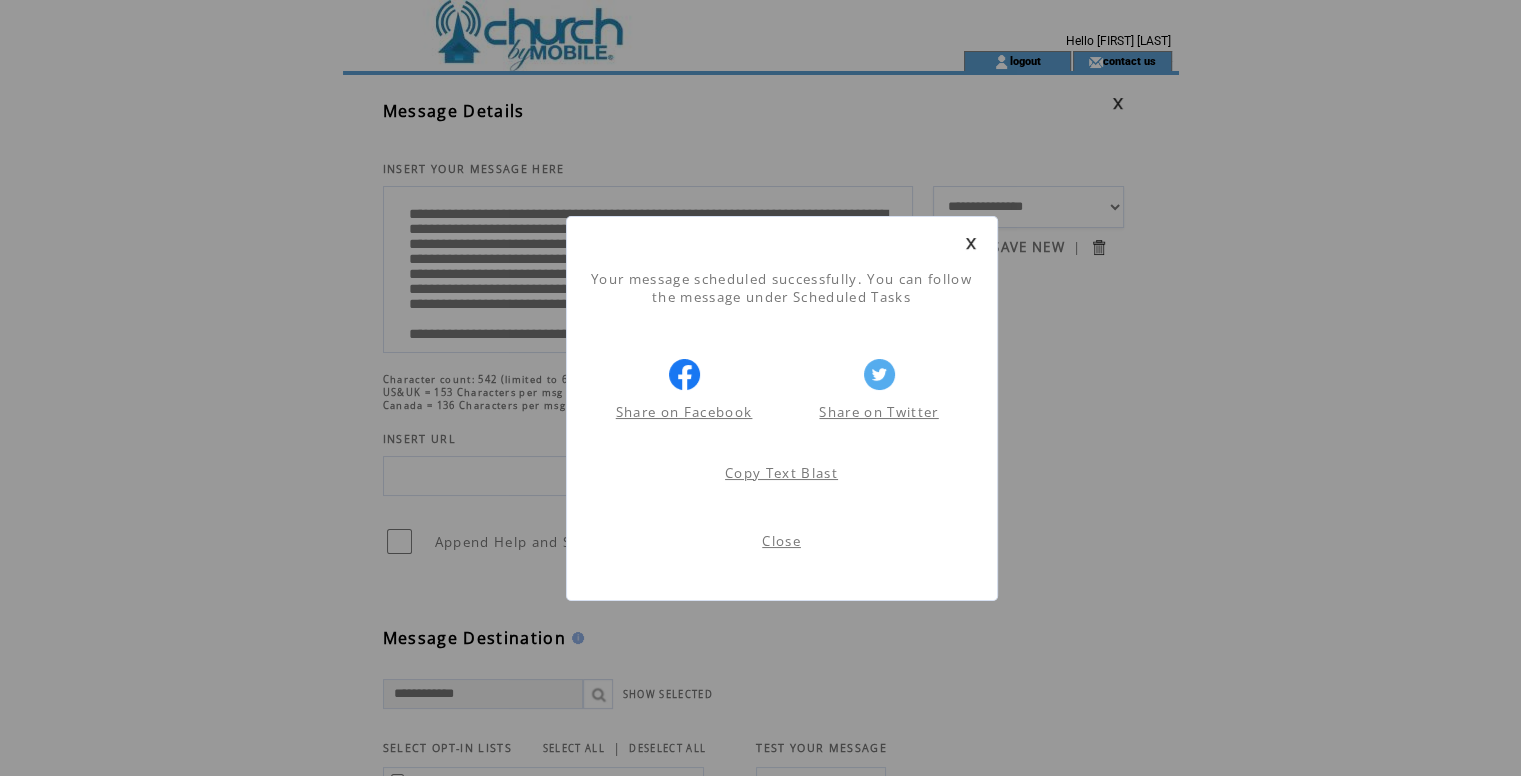 click on "Close" at bounding box center [781, 541] 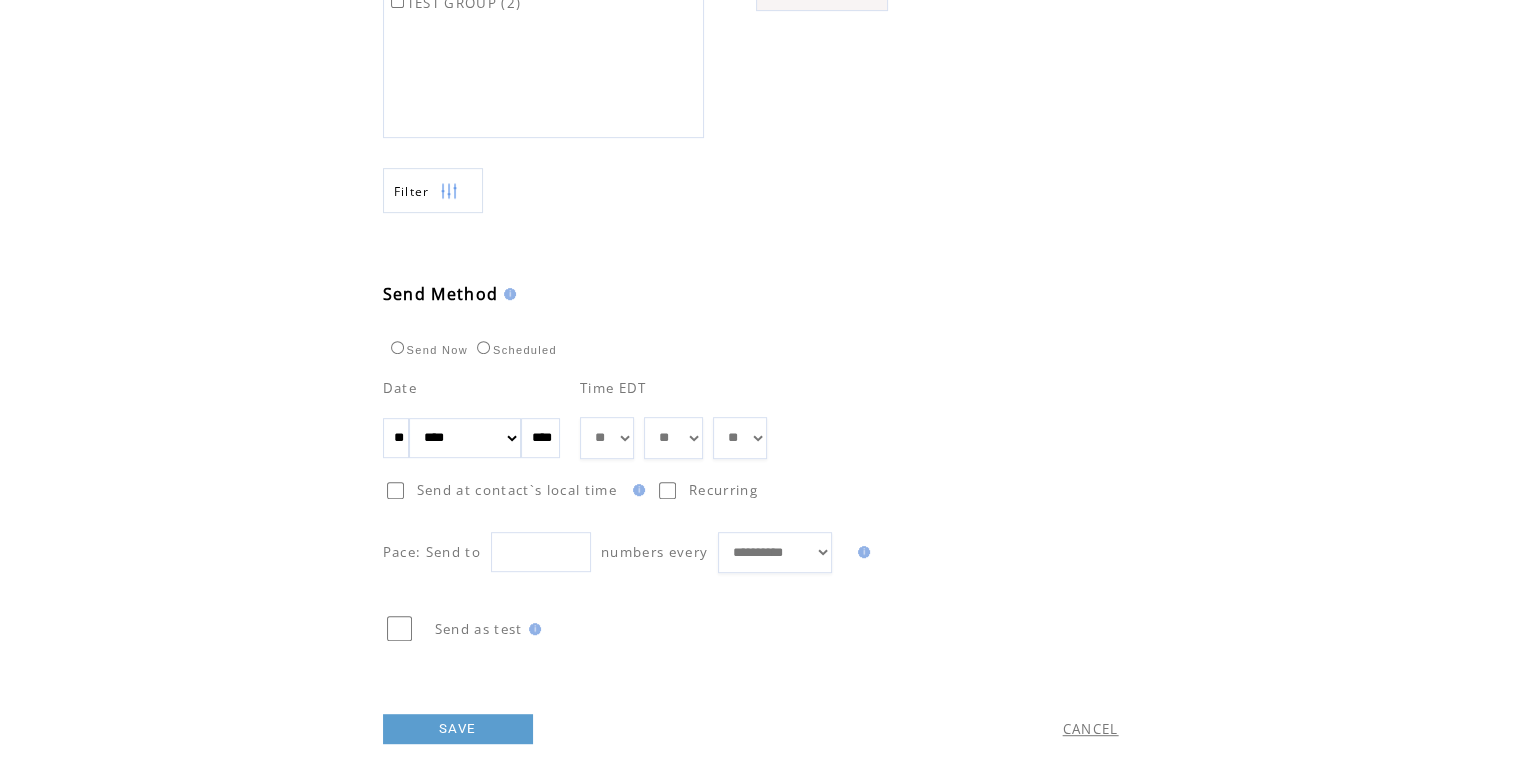 scroll, scrollTop: 875, scrollLeft: 0, axis: vertical 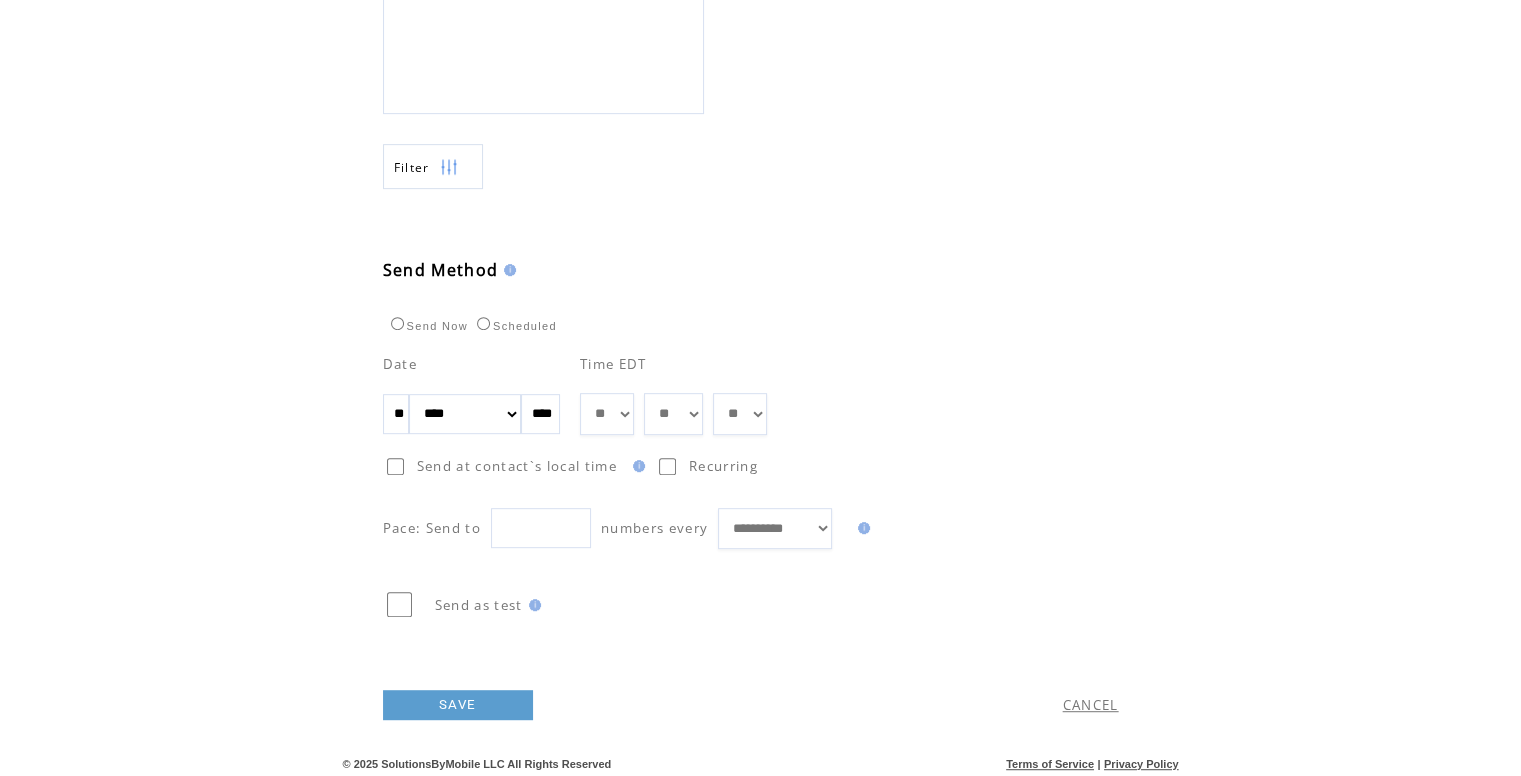 click on "SAVE" at bounding box center (458, 705) 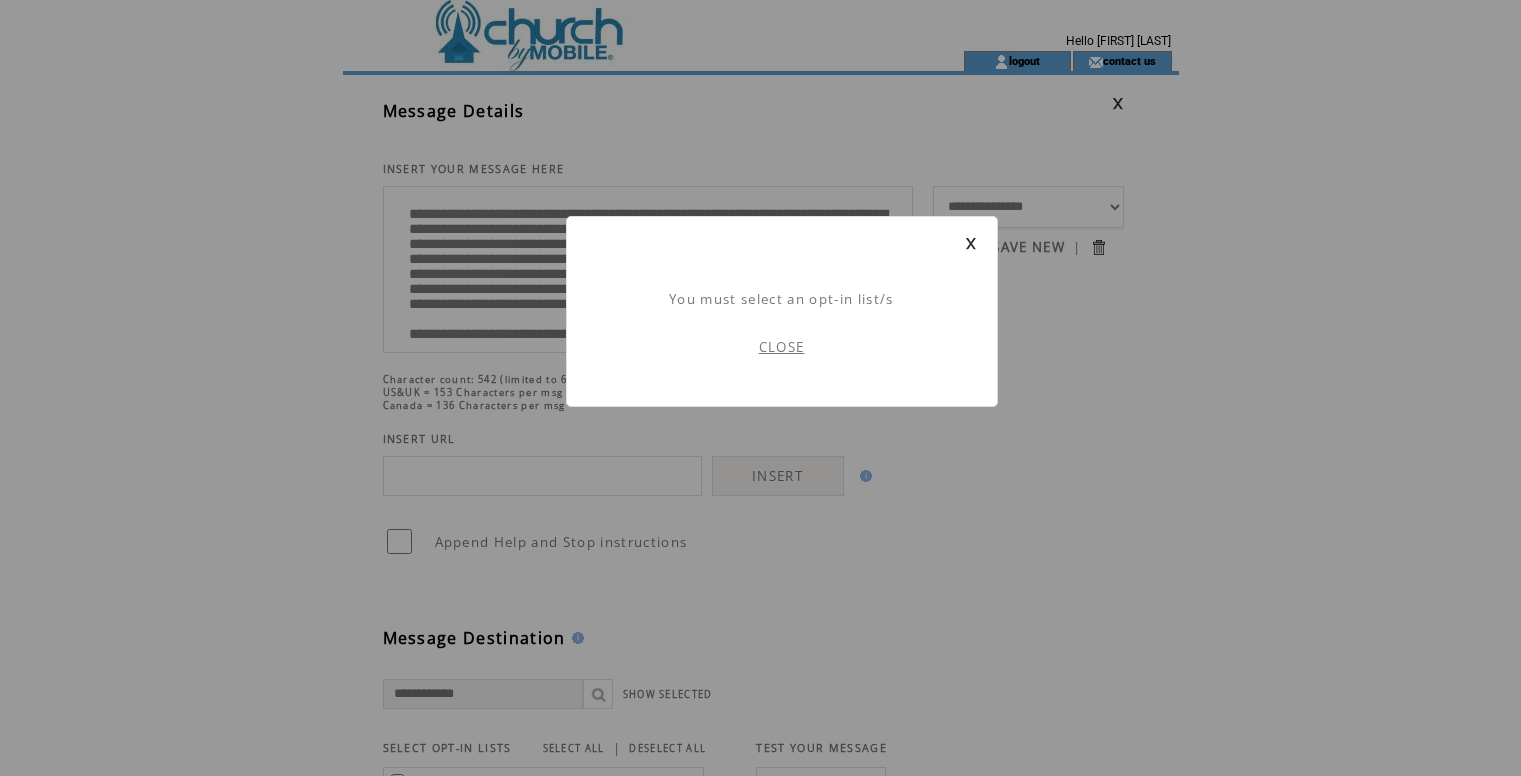 scroll, scrollTop: 0, scrollLeft: 0, axis: both 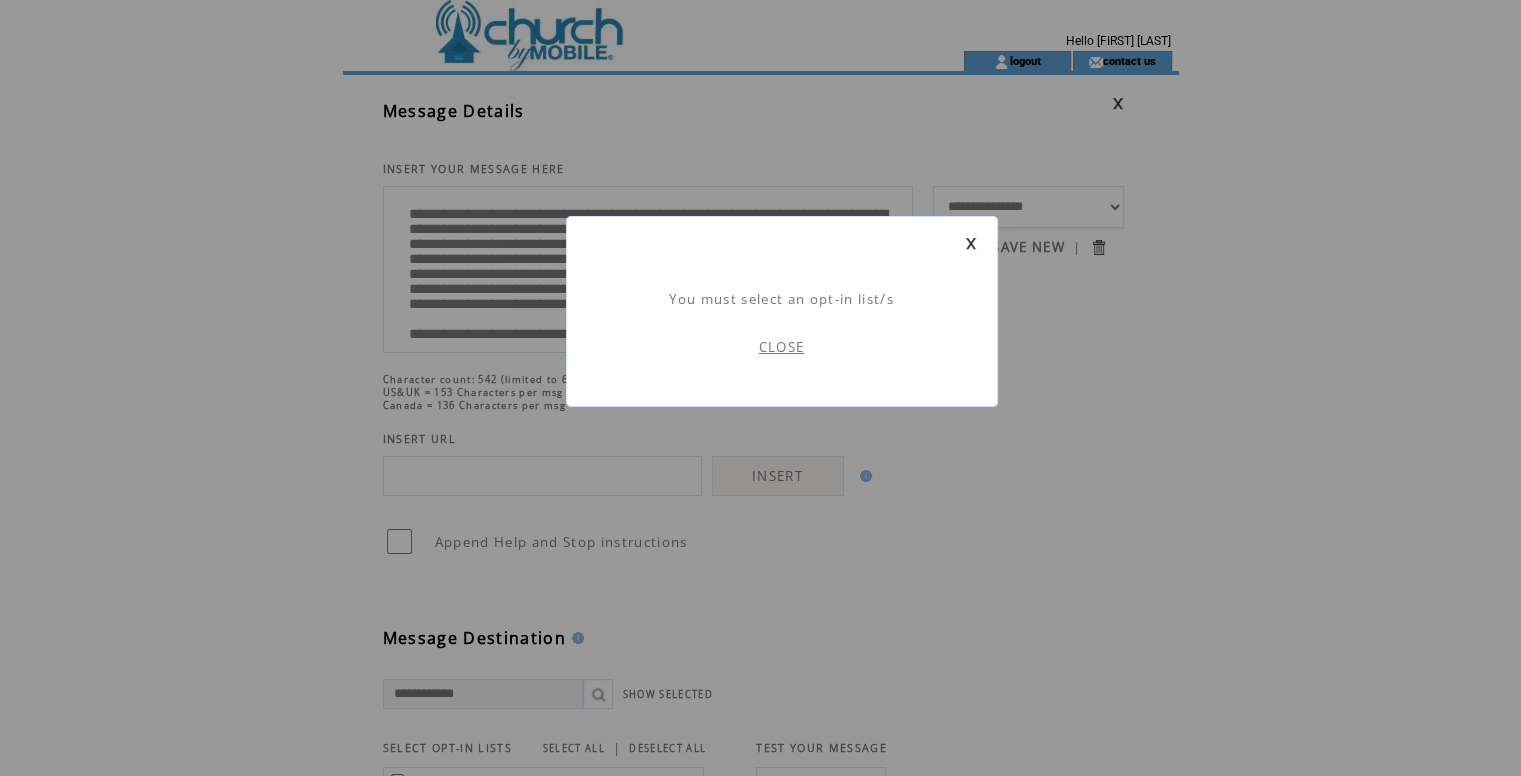 click on "CLOSE" at bounding box center [782, 347] 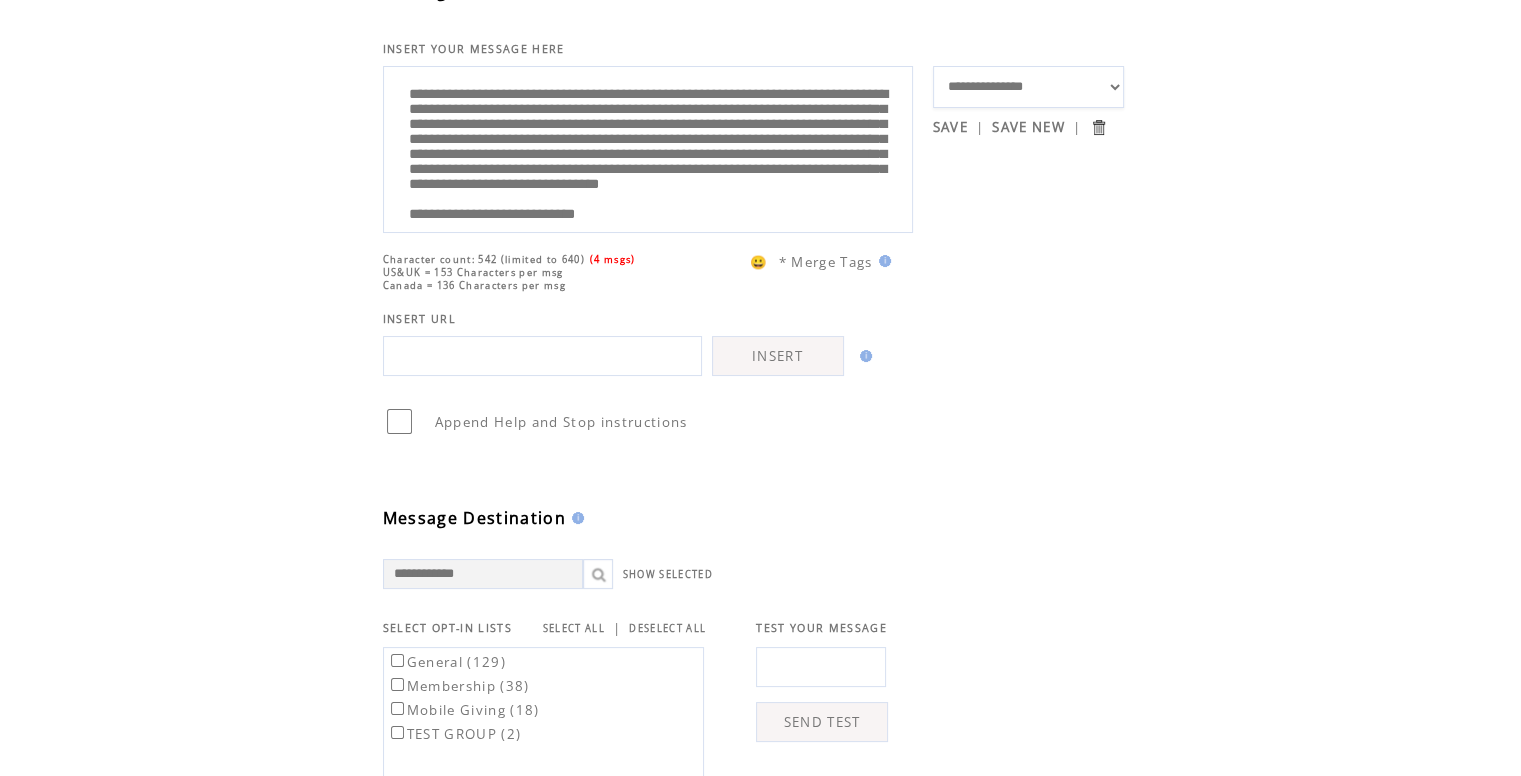 scroll, scrollTop: 0, scrollLeft: 0, axis: both 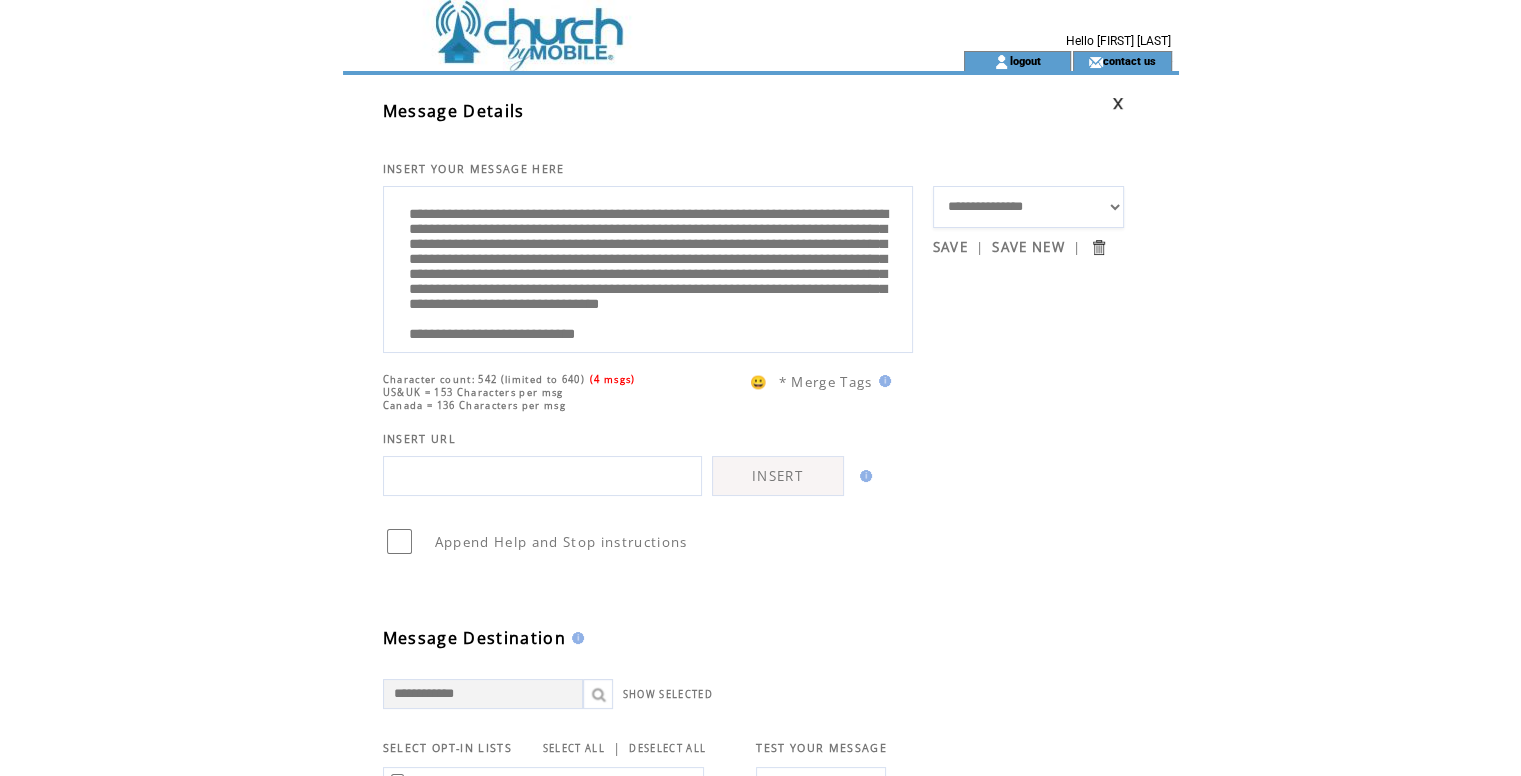 click at bounding box center [617, 25] 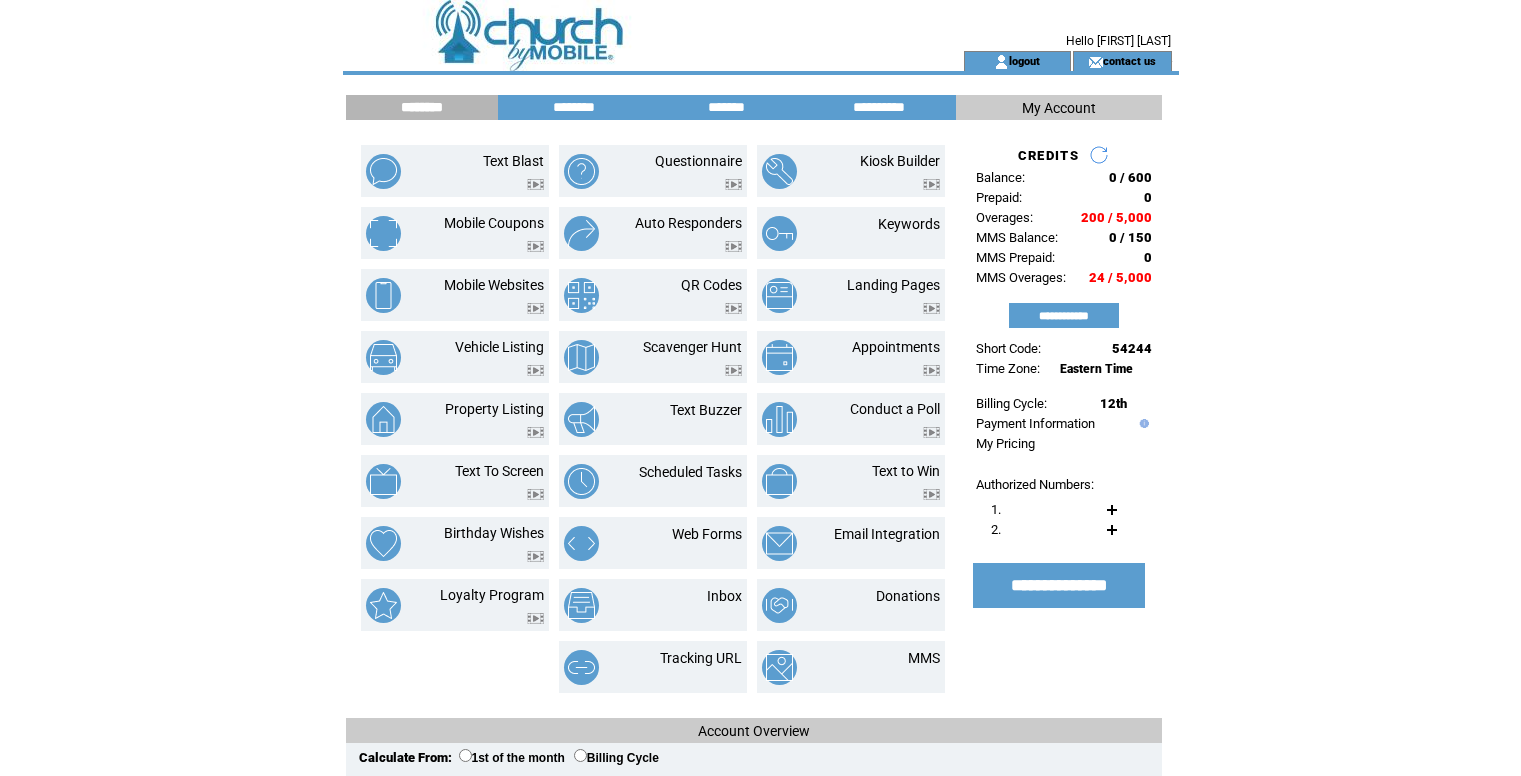 scroll, scrollTop: 0, scrollLeft: 0, axis: both 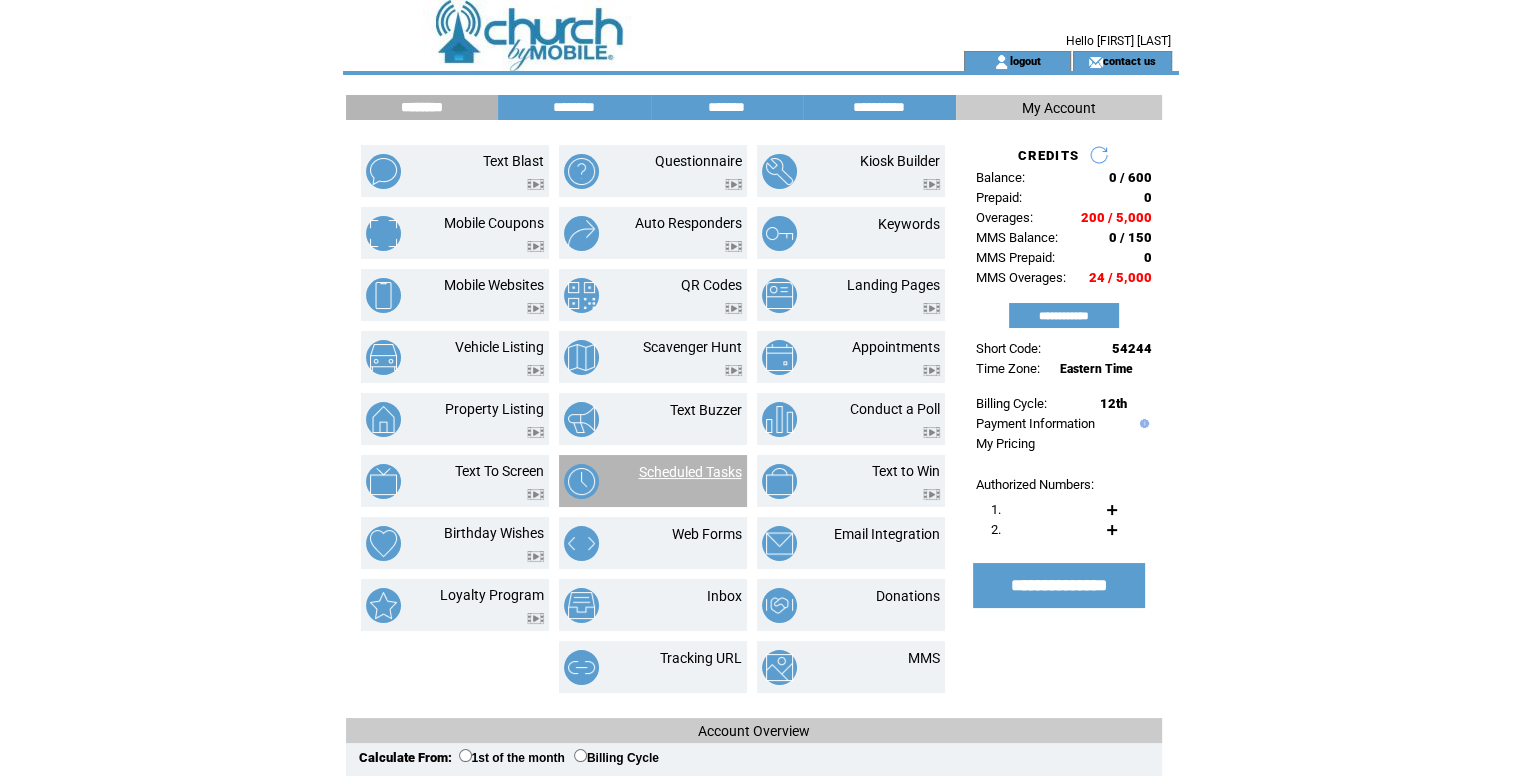 click on "Scheduled Tasks" at bounding box center (690, 472) 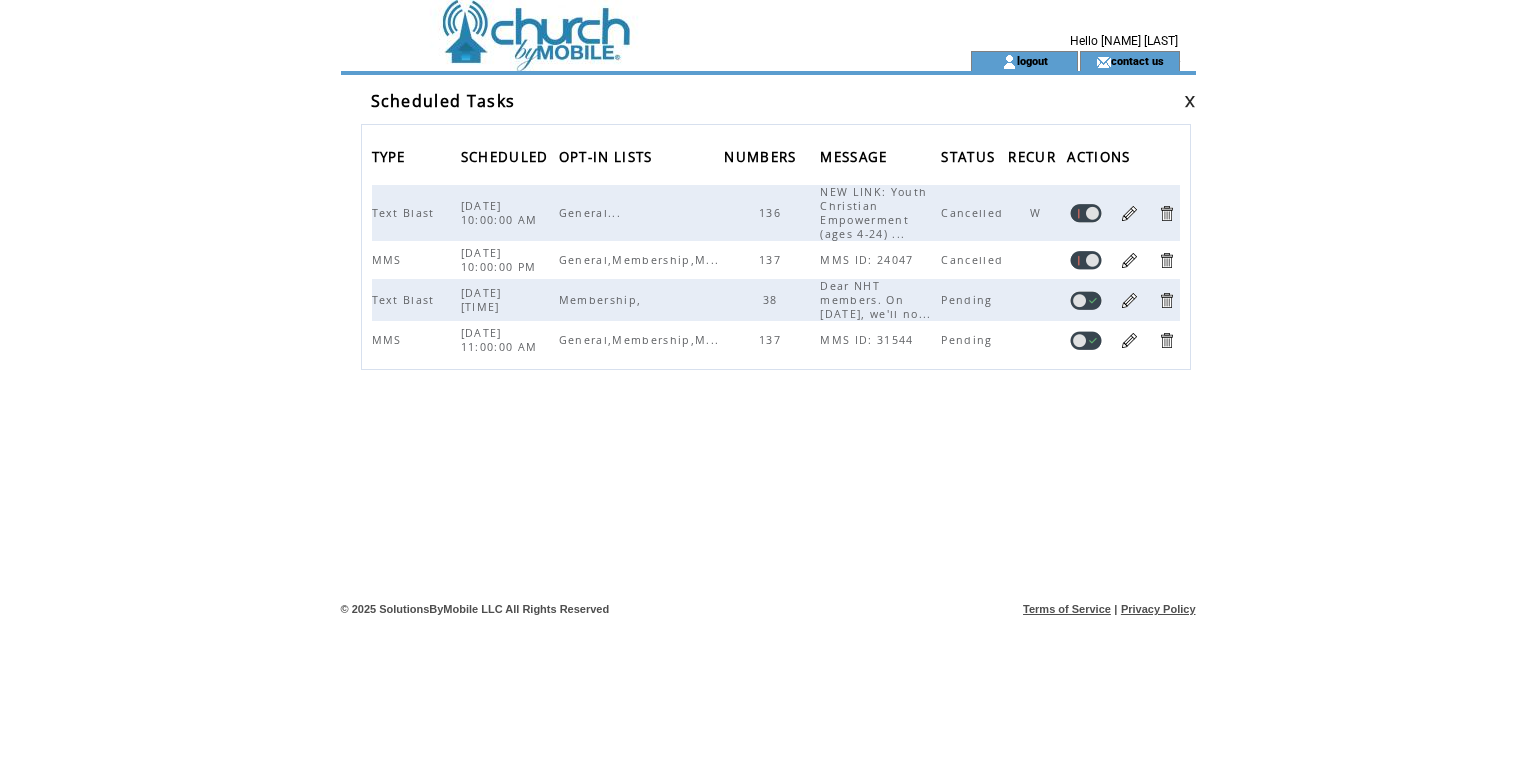 scroll, scrollTop: 0, scrollLeft: 0, axis: both 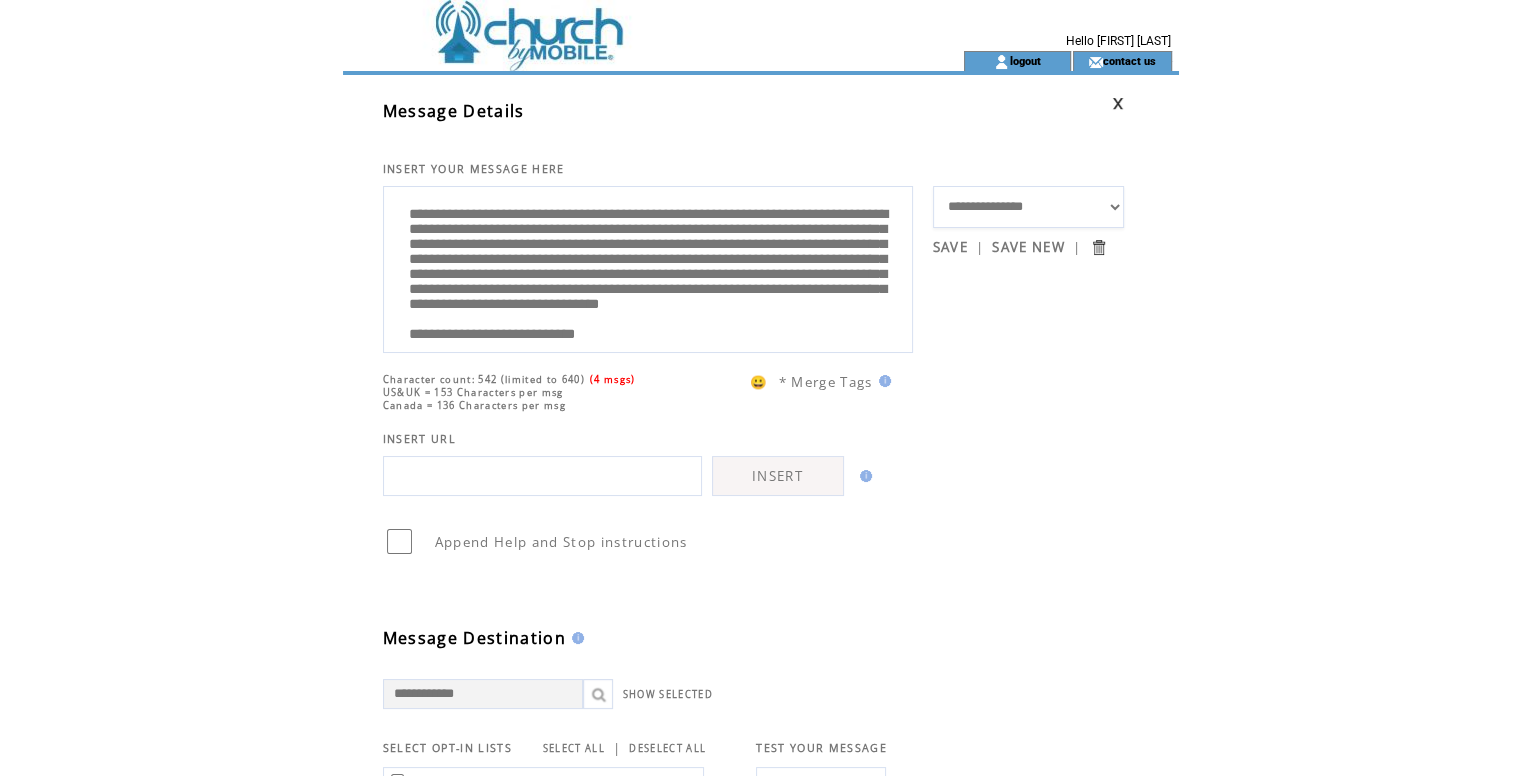 click at bounding box center (617, 25) 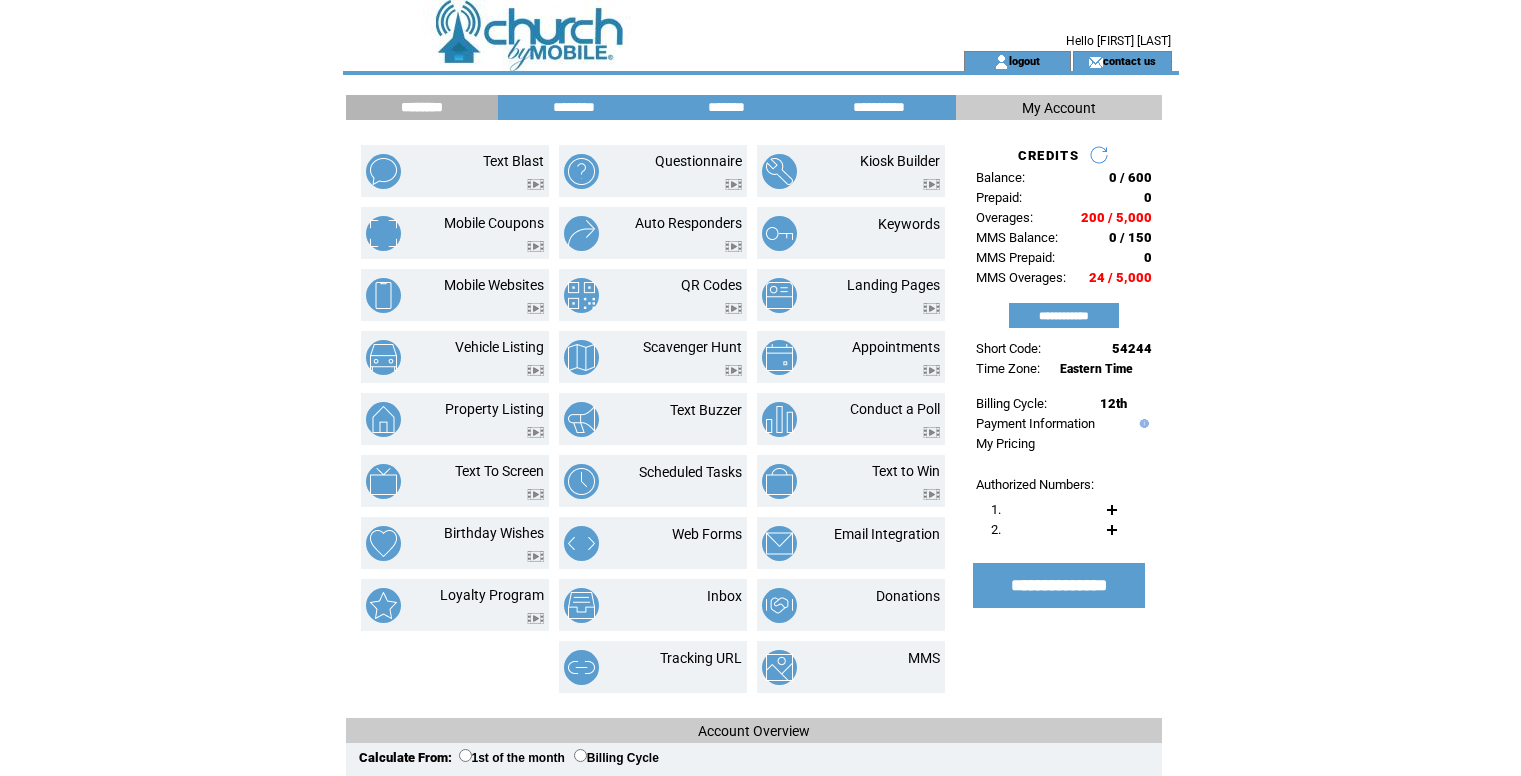 scroll, scrollTop: 0, scrollLeft: 0, axis: both 